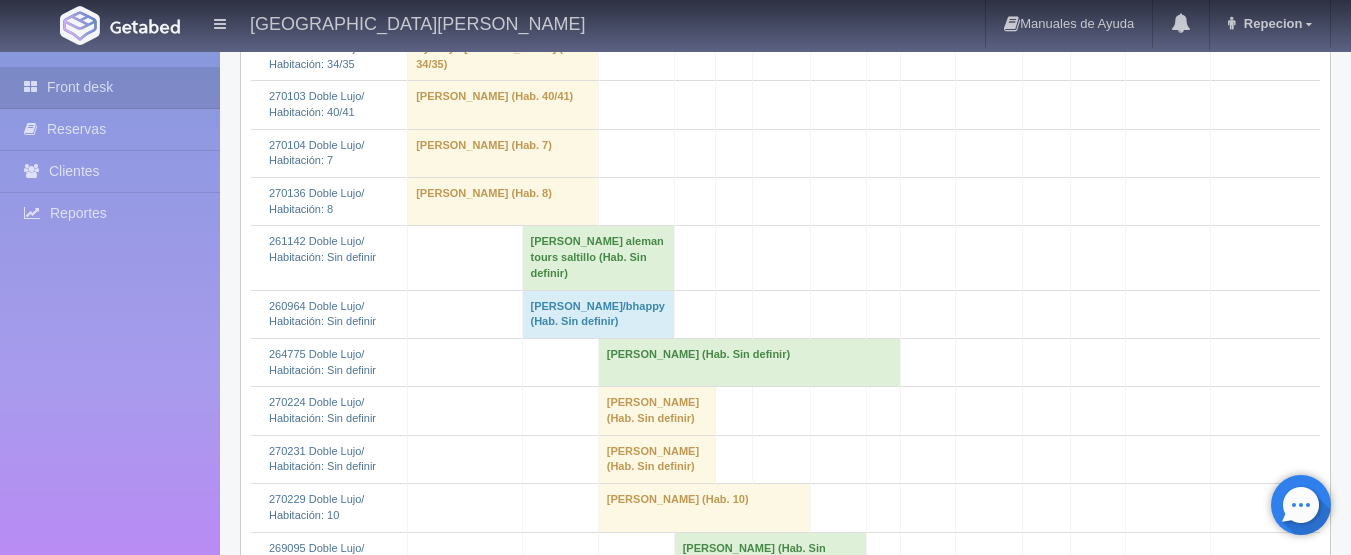 scroll, scrollTop: 1400, scrollLeft: 0, axis: vertical 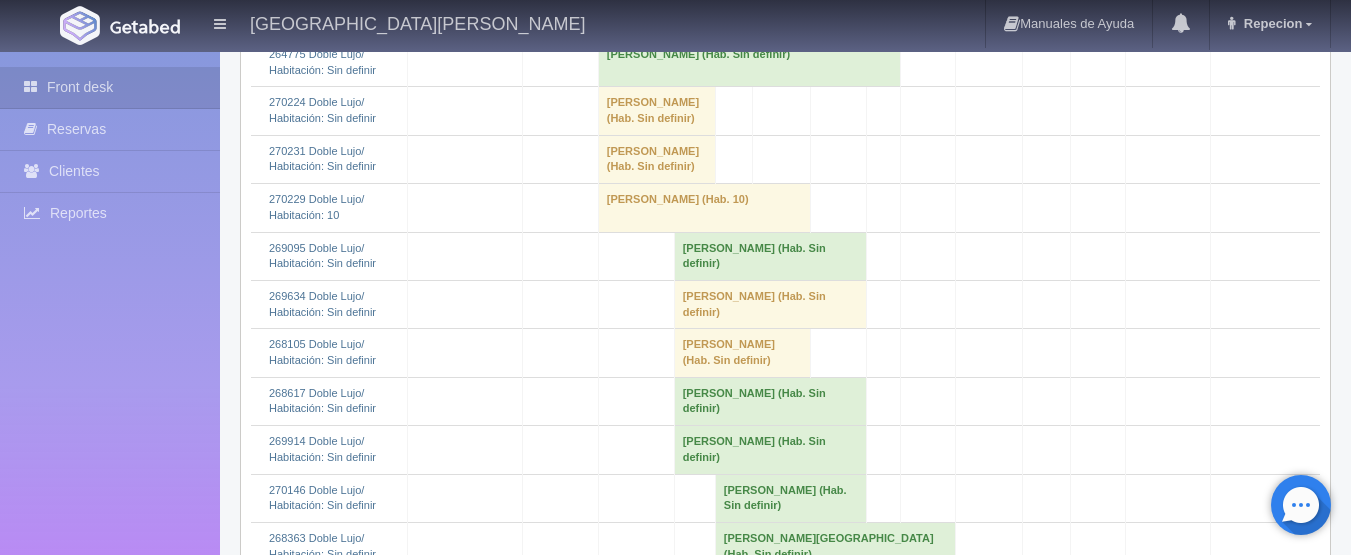 click on "[PERSON_NAME] 												(Hab. Sin definir)" at bounding box center (749, 62) 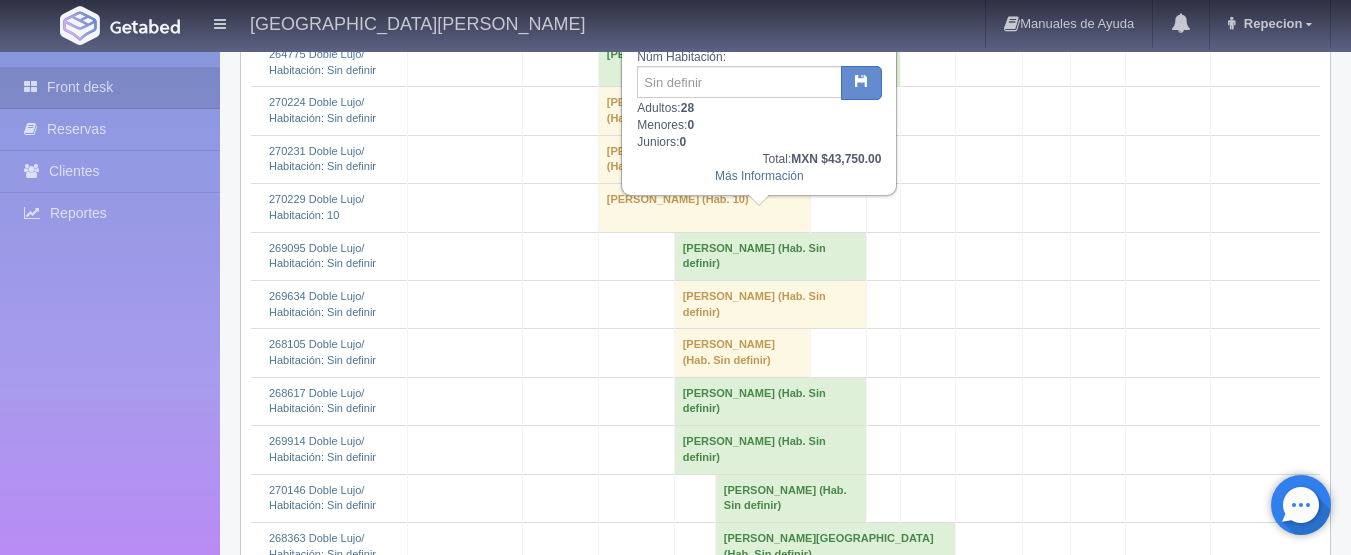 click on "irving castañeda 												(Hab. Sin definir)" at bounding box center (749, 62) 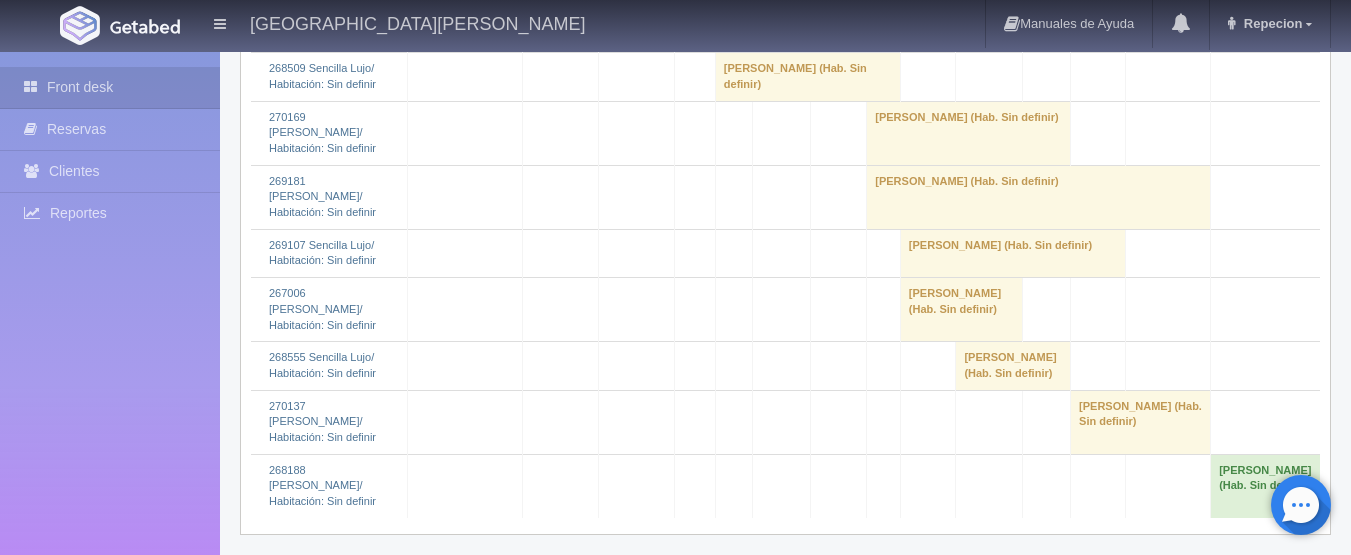 scroll, scrollTop: 4100, scrollLeft: 0, axis: vertical 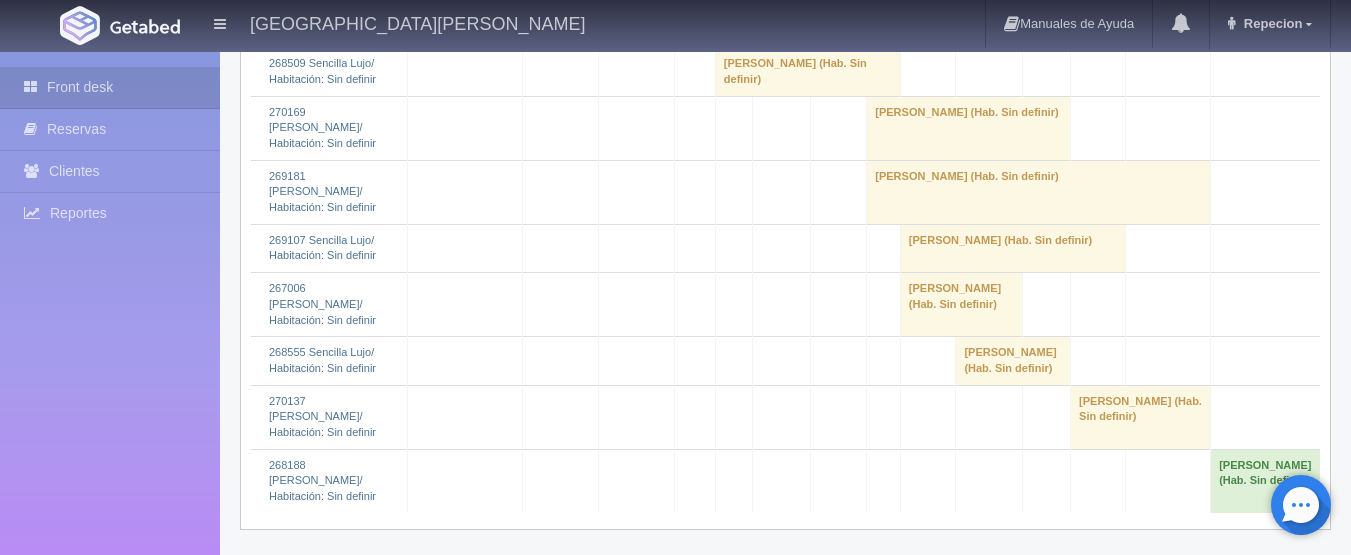 click on "IRVIN CASTAÑEDA 												(Hab. Sin definir)" at bounding box center (749, -130) 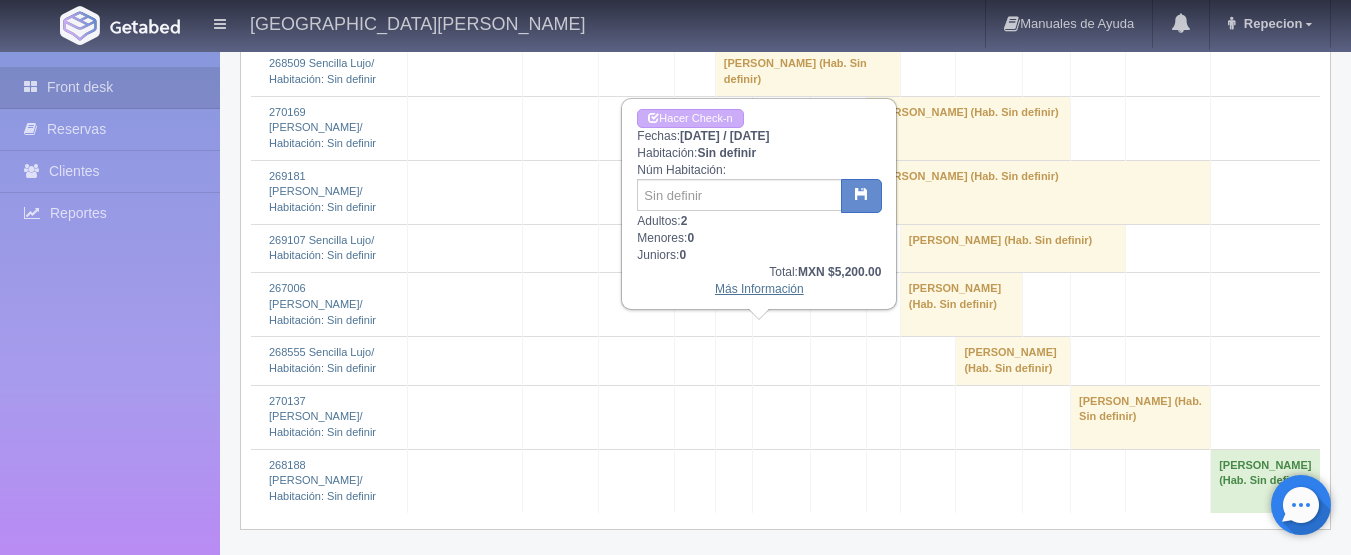 click on "Más Información" at bounding box center [759, 289] 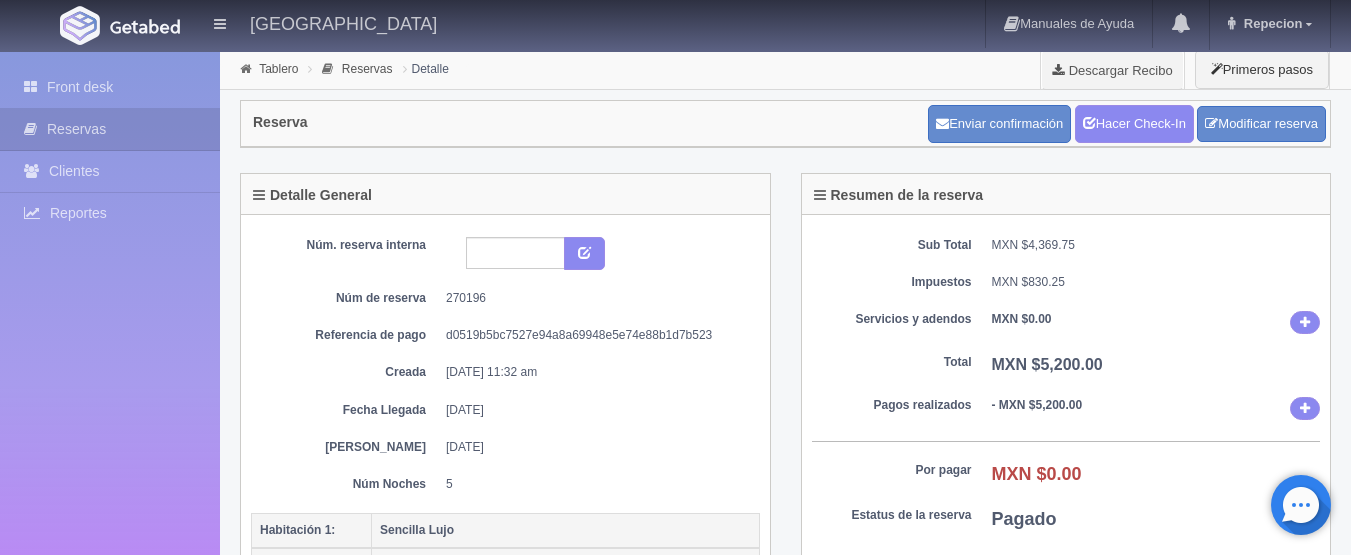 scroll, scrollTop: 0, scrollLeft: 0, axis: both 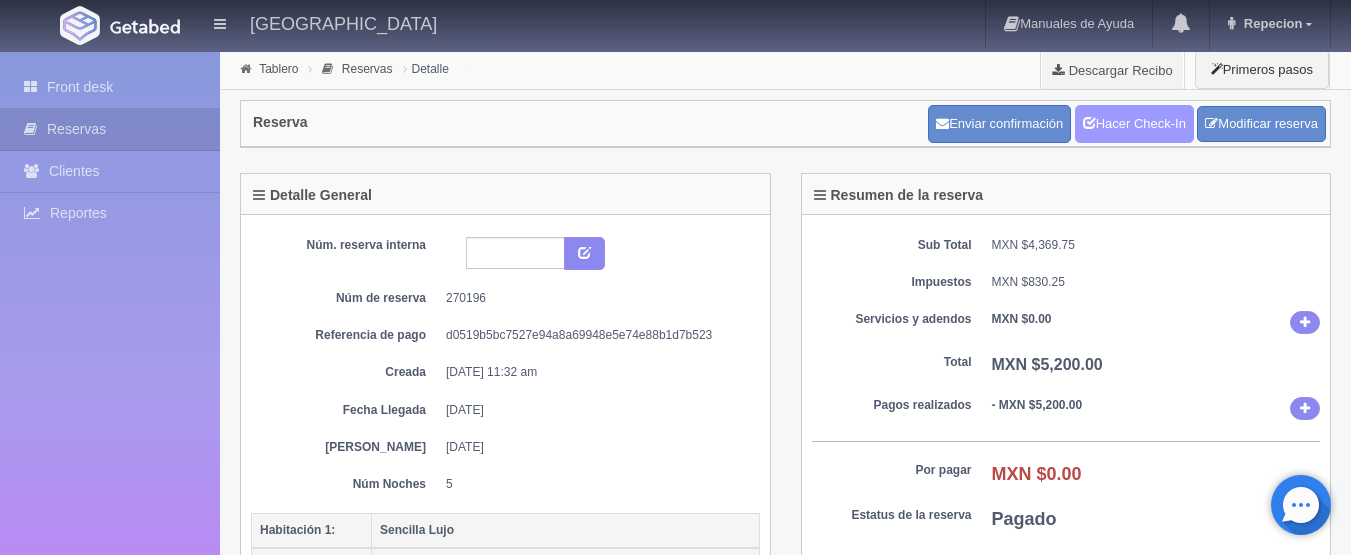 click on "Hacer Check-In" at bounding box center [1134, 124] 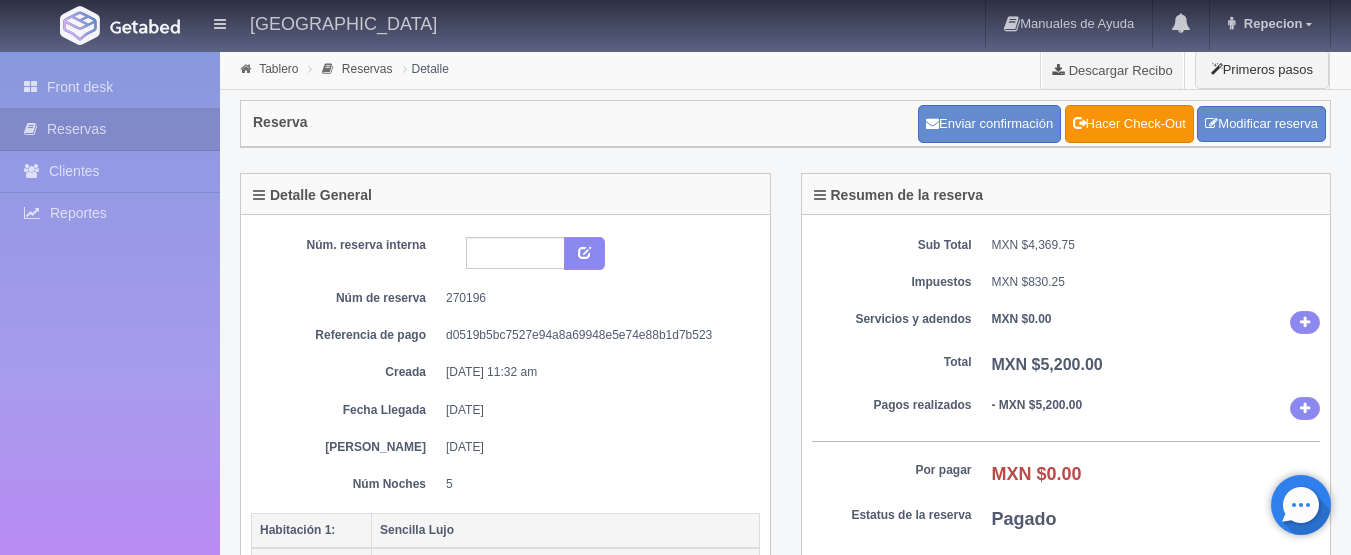 scroll, scrollTop: 0, scrollLeft: 0, axis: both 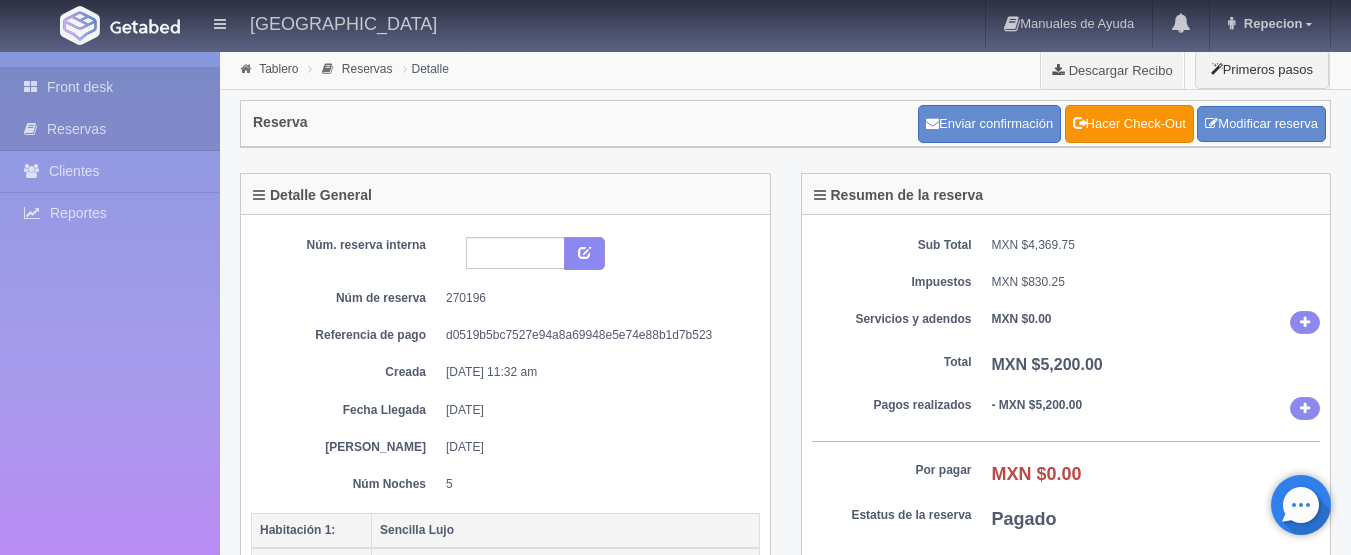 click on "Front desk" at bounding box center (110, 87) 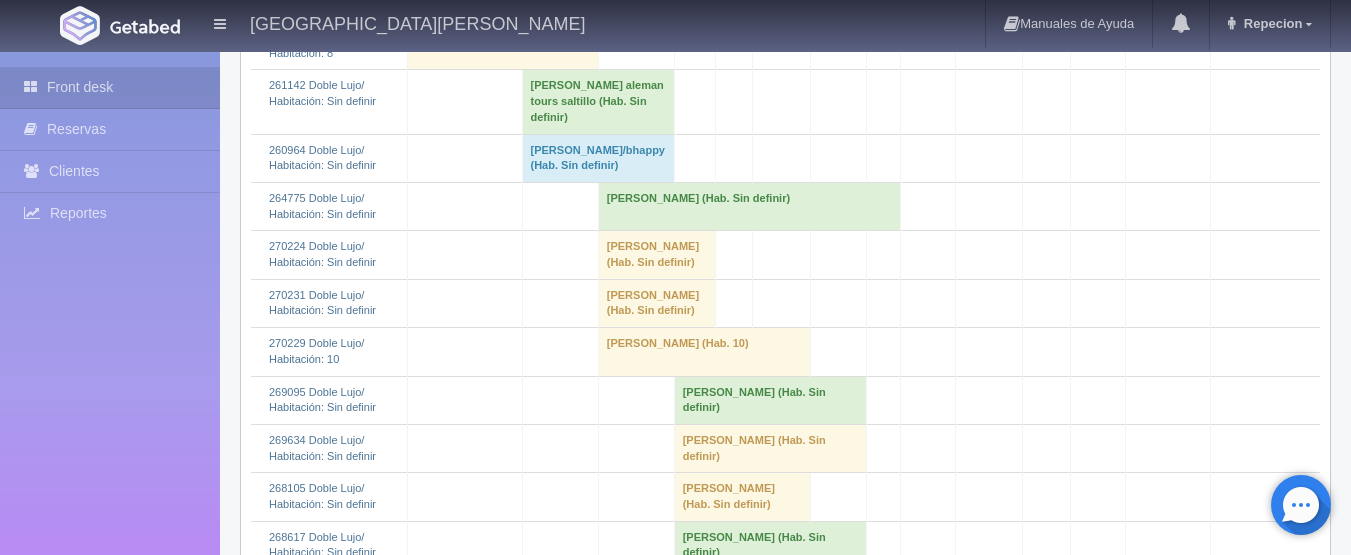 scroll, scrollTop: 1400, scrollLeft: 0, axis: vertical 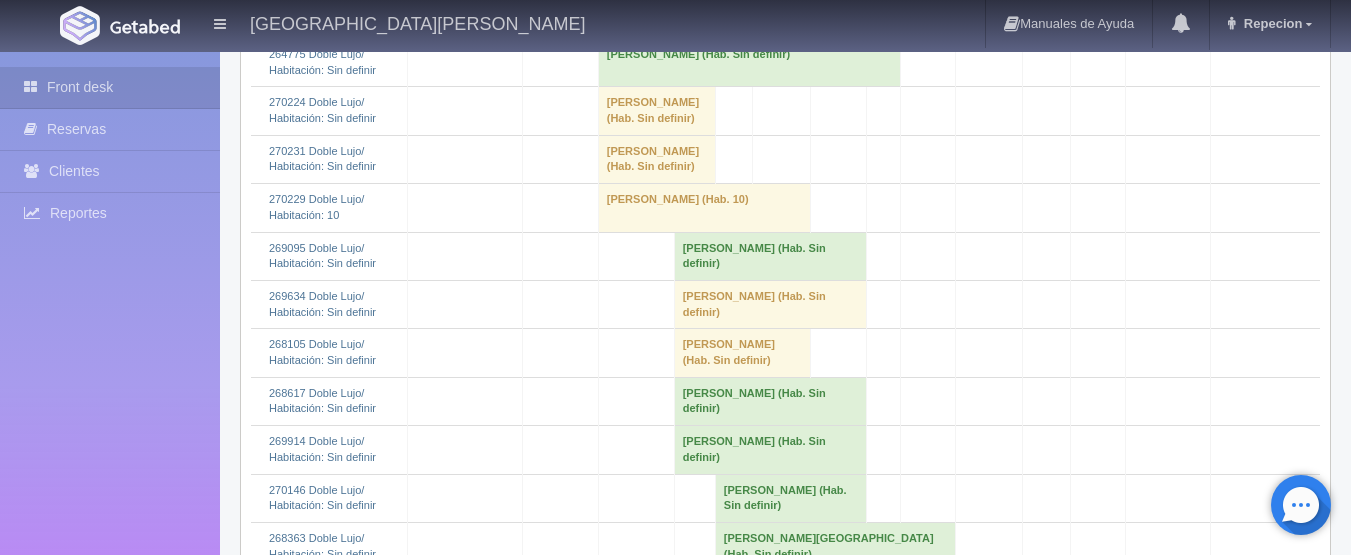 click on "irving castañeda 												(Hab. Sin definir)" at bounding box center [749, 62] 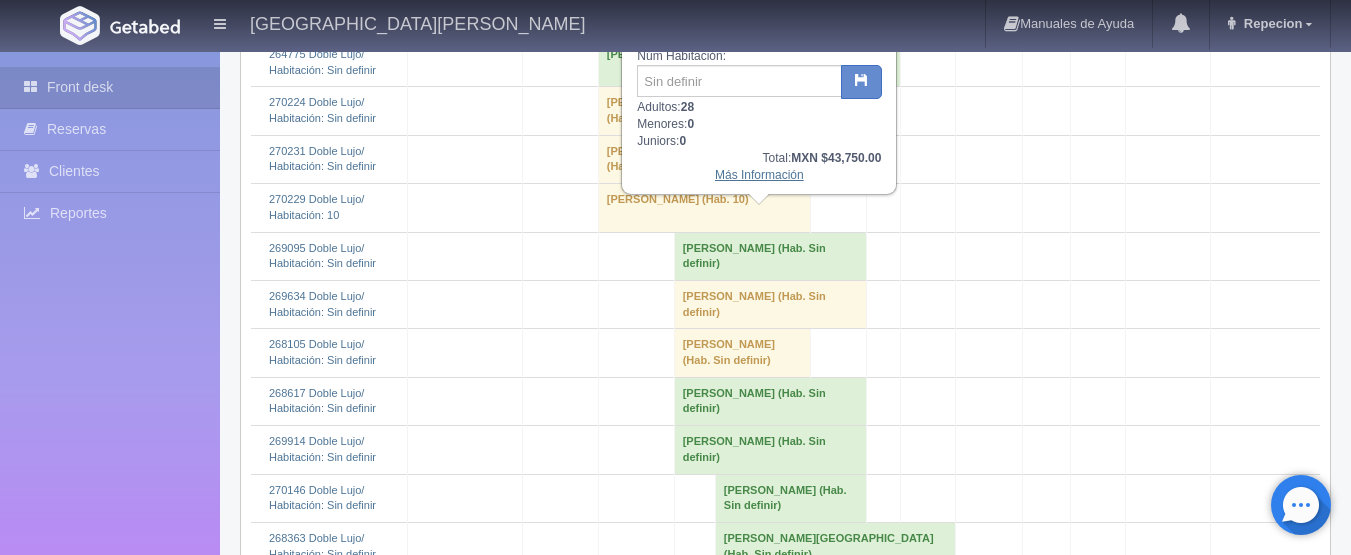 click on "Más Información" at bounding box center [759, 175] 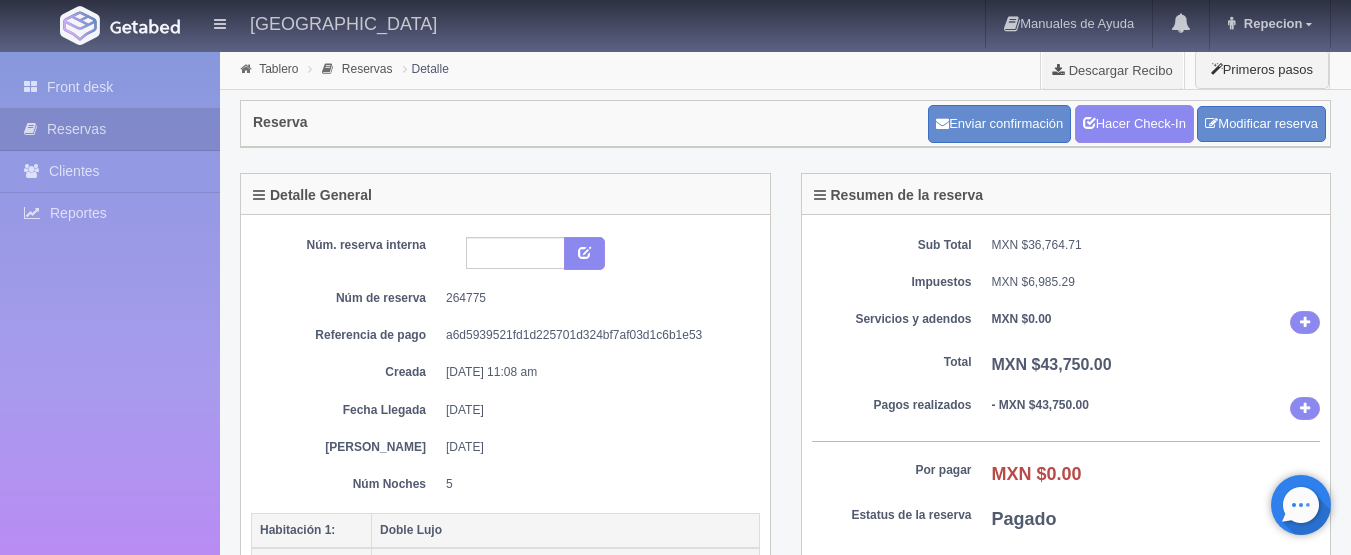 scroll, scrollTop: 0, scrollLeft: 0, axis: both 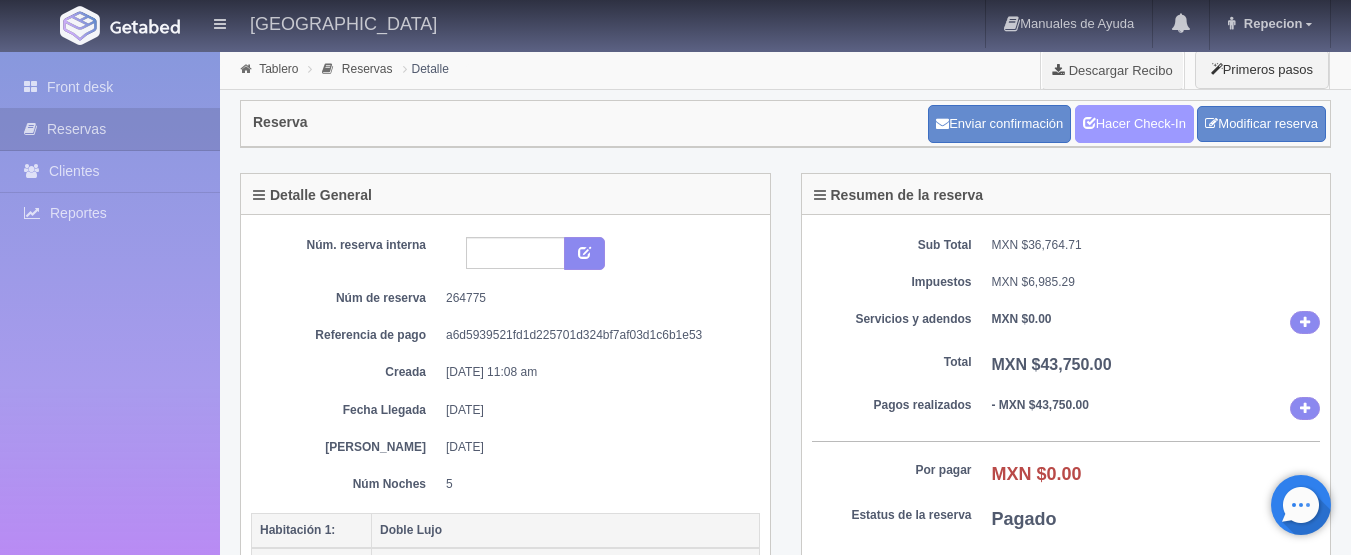click on "Hacer Check-In" at bounding box center (1134, 124) 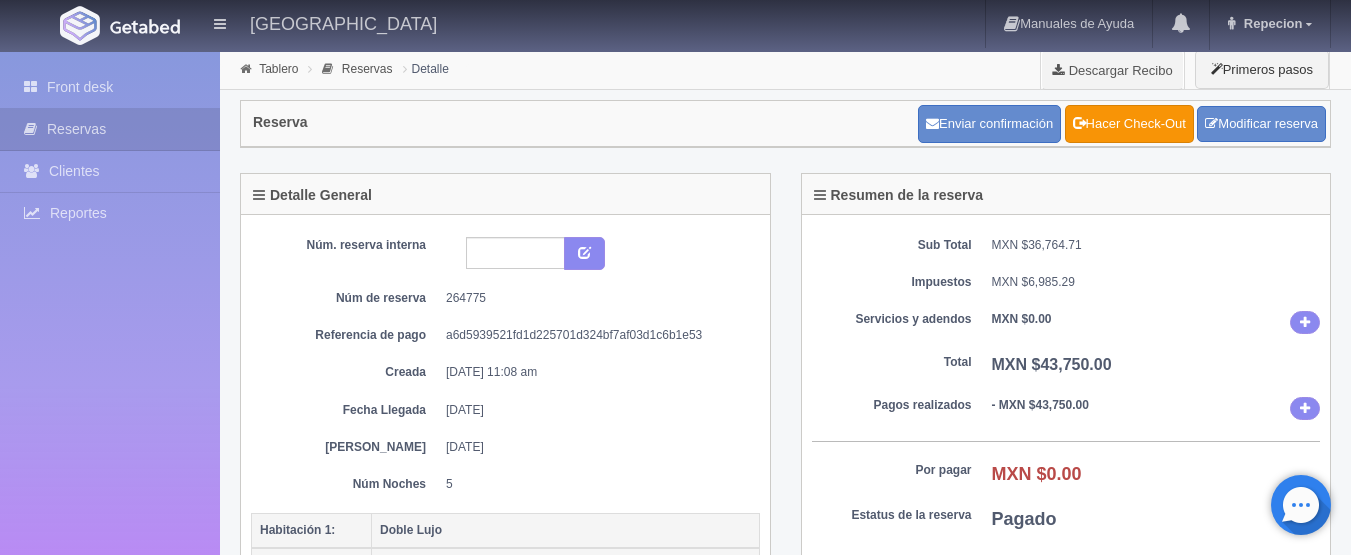 scroll, scrollTop: 0, scrollLeft: 0, axis: both 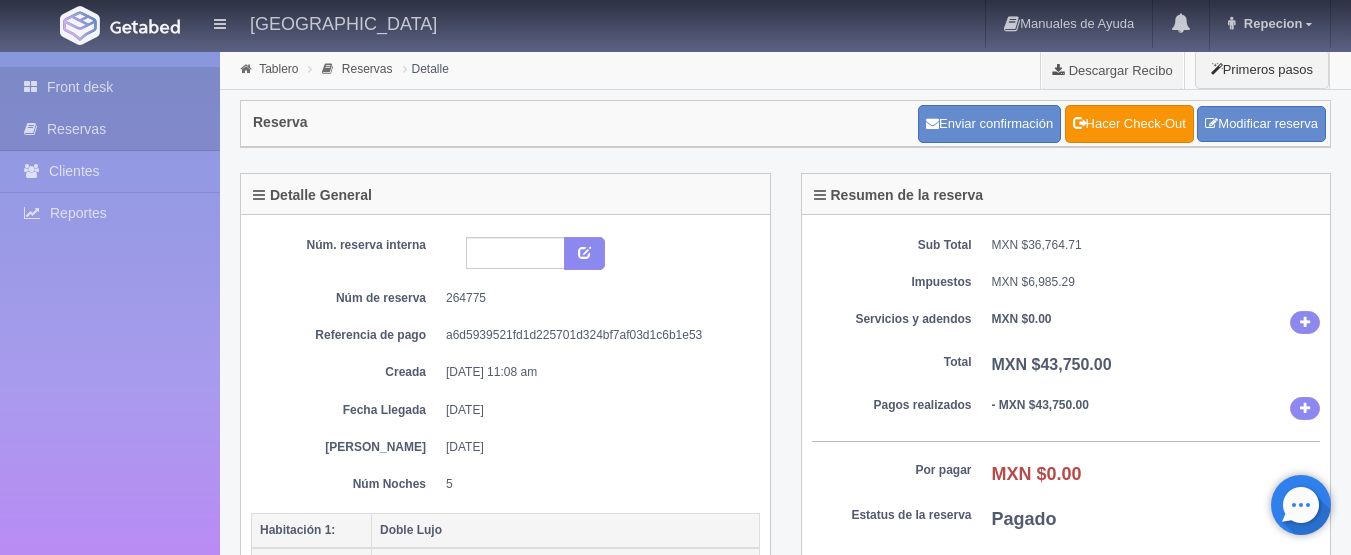 click on "Front desk" at bounding box center [110, 87] 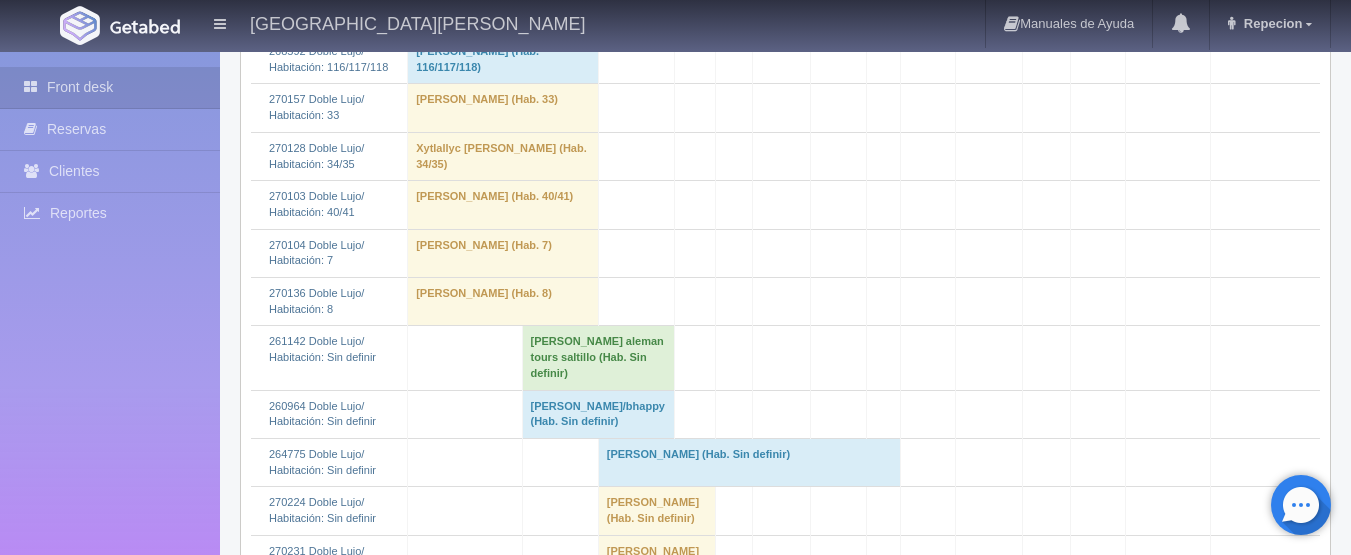scroll, scrollTop: 1300, scrollLeft: 0, axis: vertical 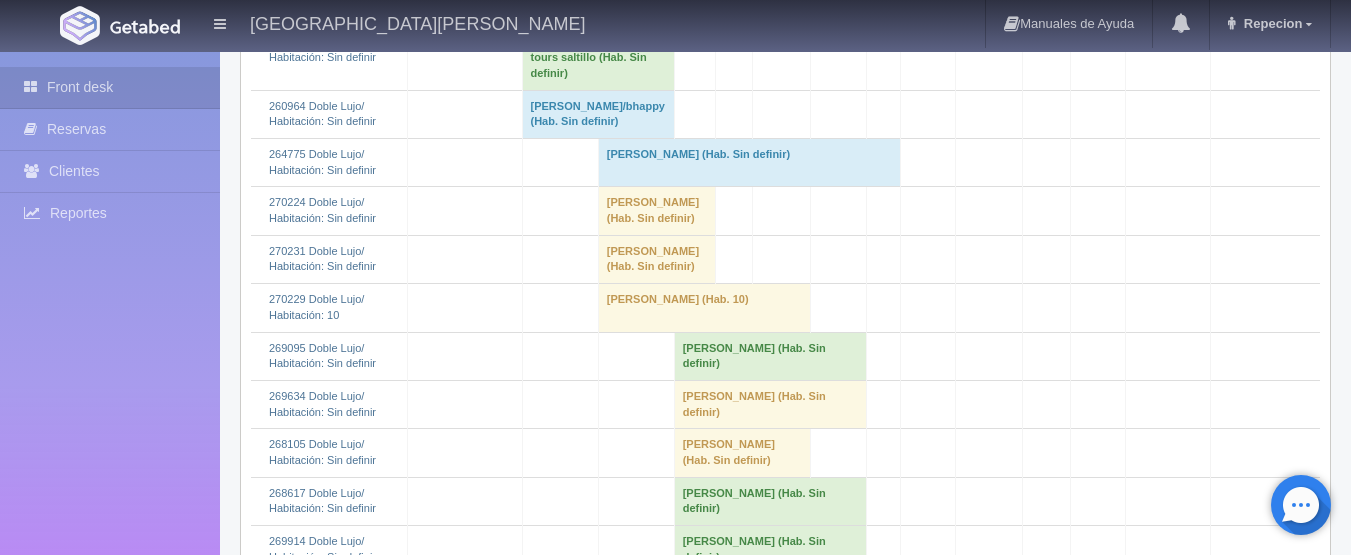 click on "irving castañeda 												(Hab. Sin definir)" at bounding box center (749, 162) 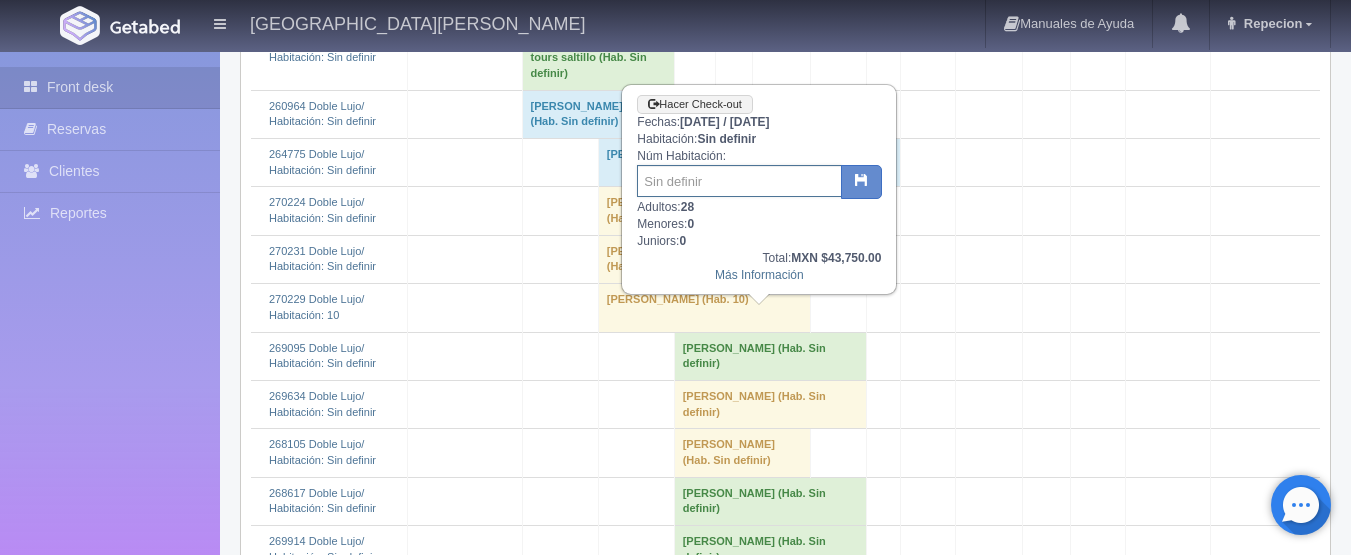 click at bounding box center (739, 181) 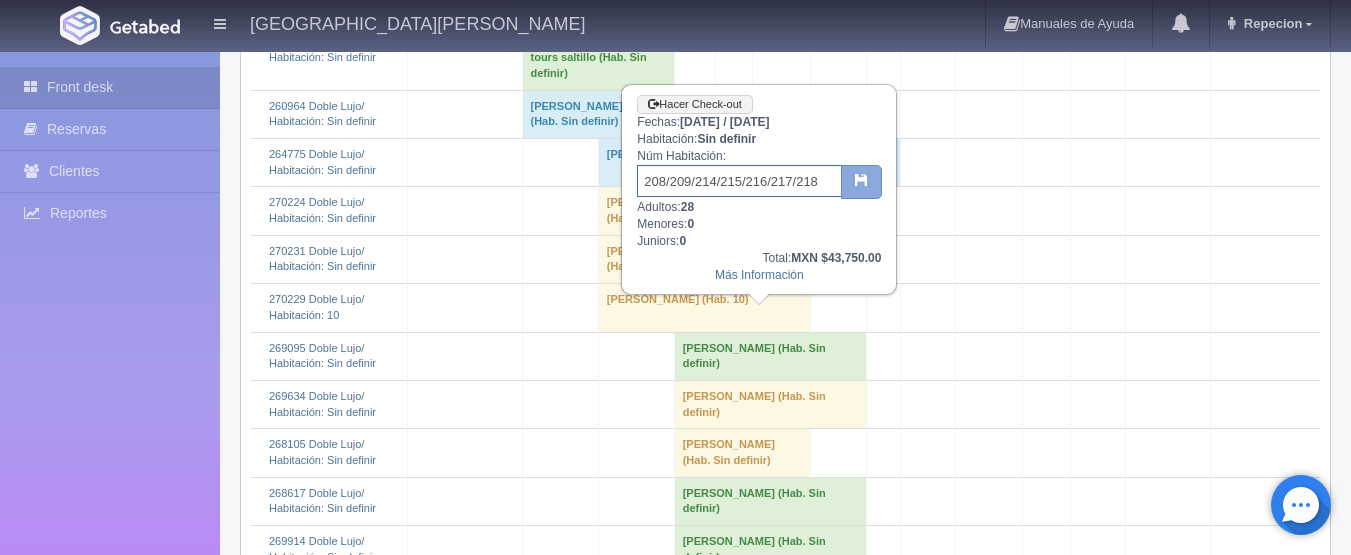 type on "208/209/214/215/216/217/218" 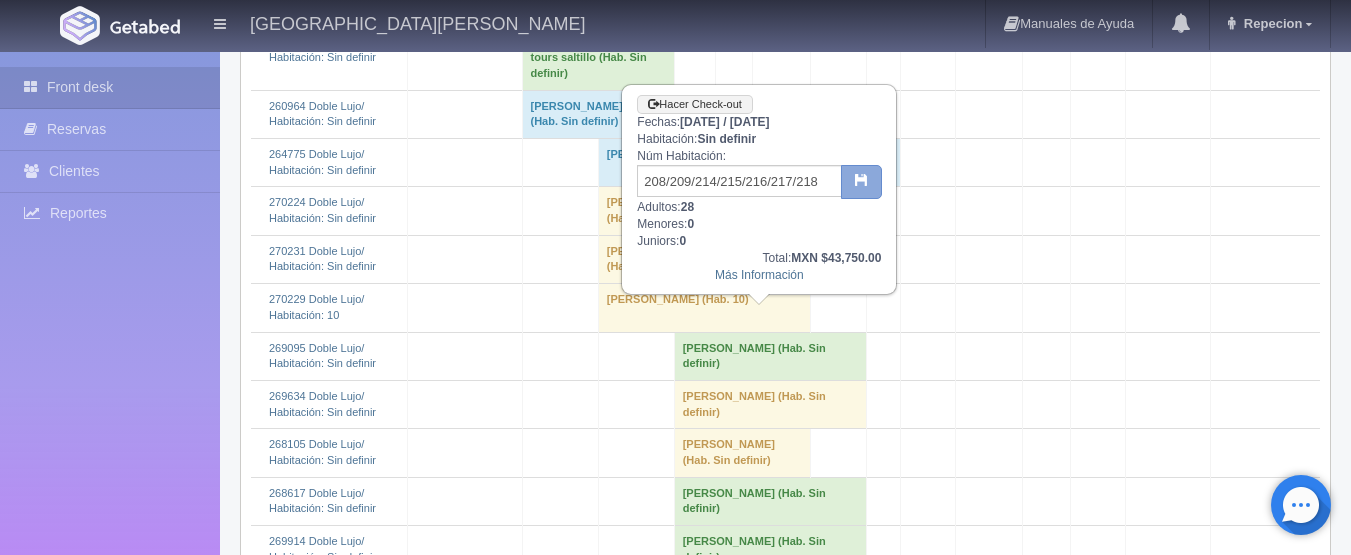 click at bounding box center [861, 182] 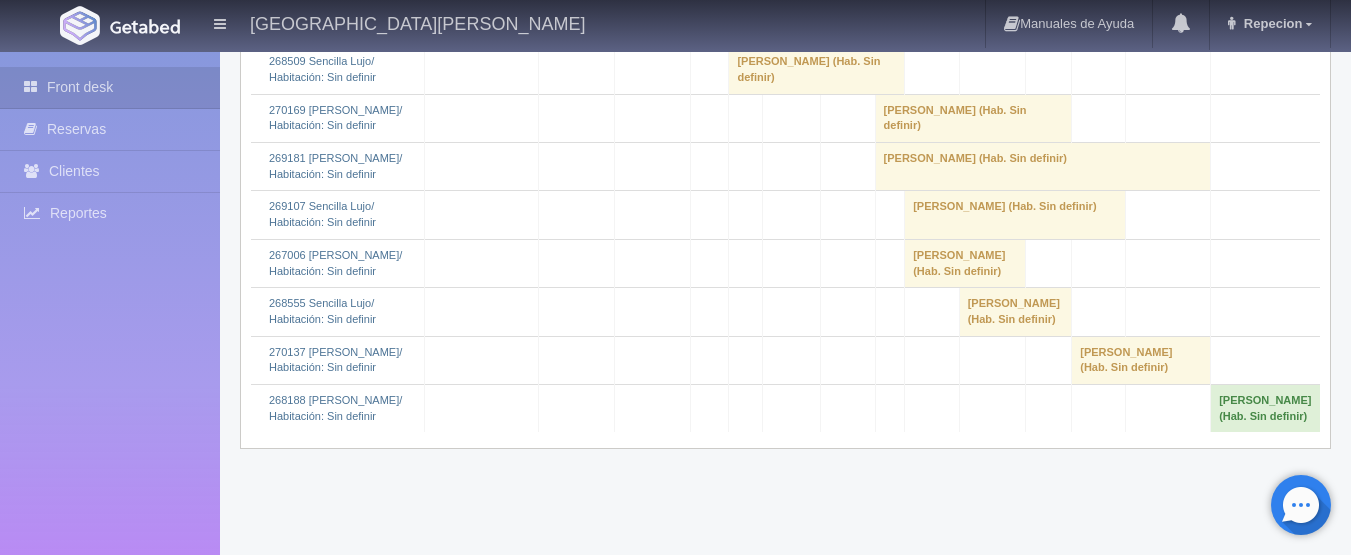 scroll, scrollTop: 4100, scrollLeft: 0, axis: vertical 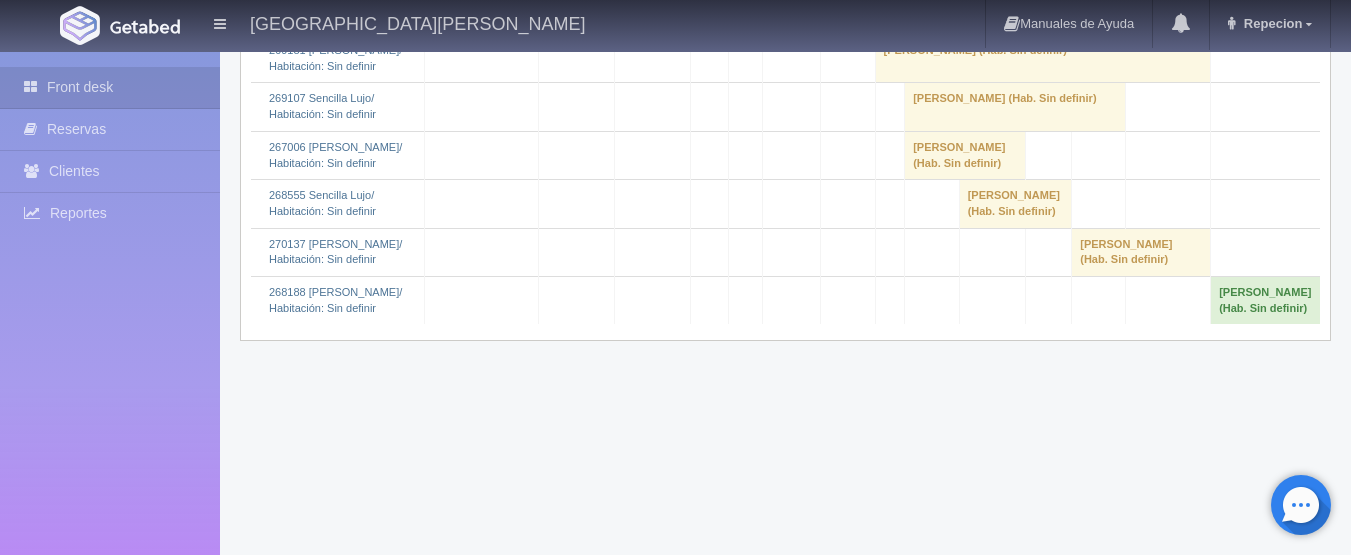 click on "IRVIN CASTAÑEDA 												(Hab. Sin definir)" at bounding box center (760, -232) 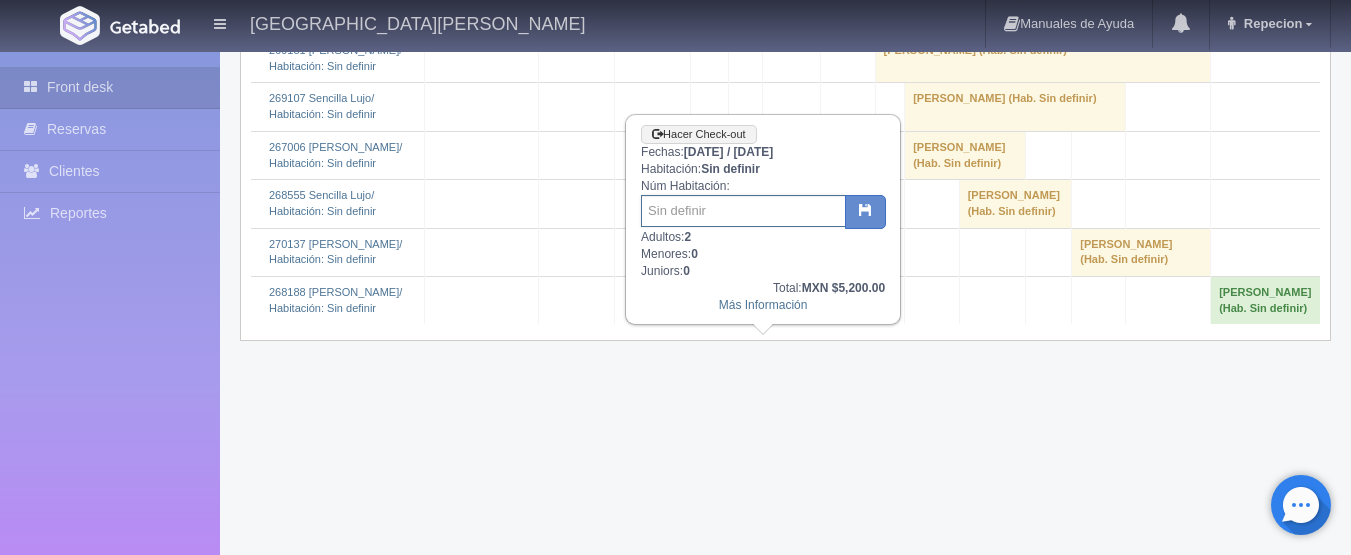click at bounding box center [743, 211] 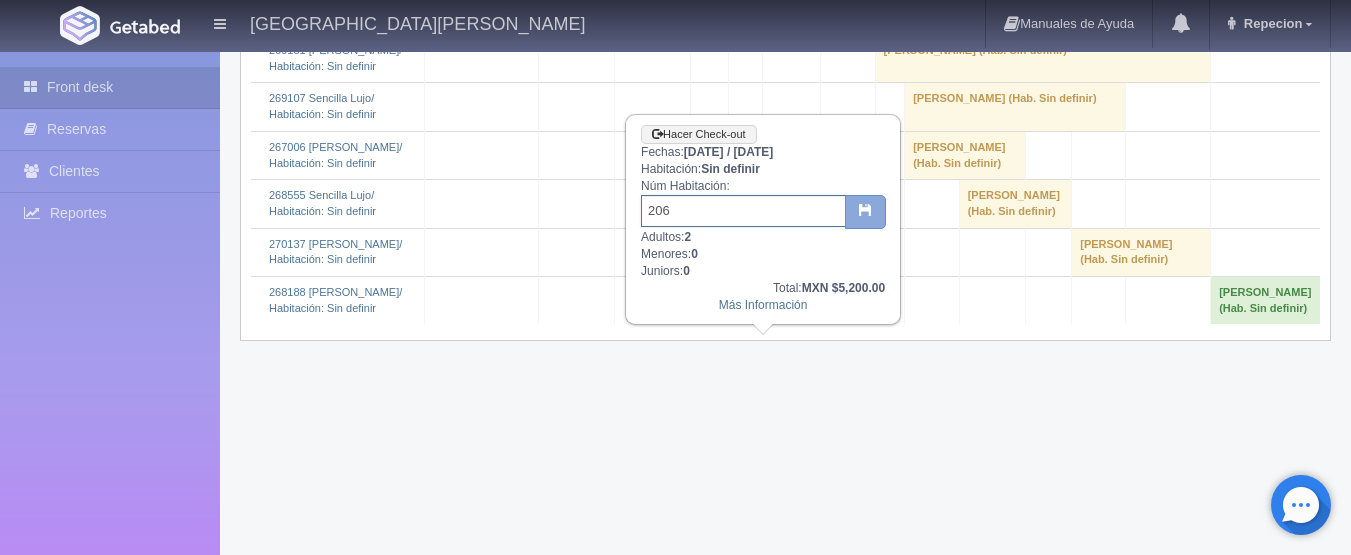 type on "206" 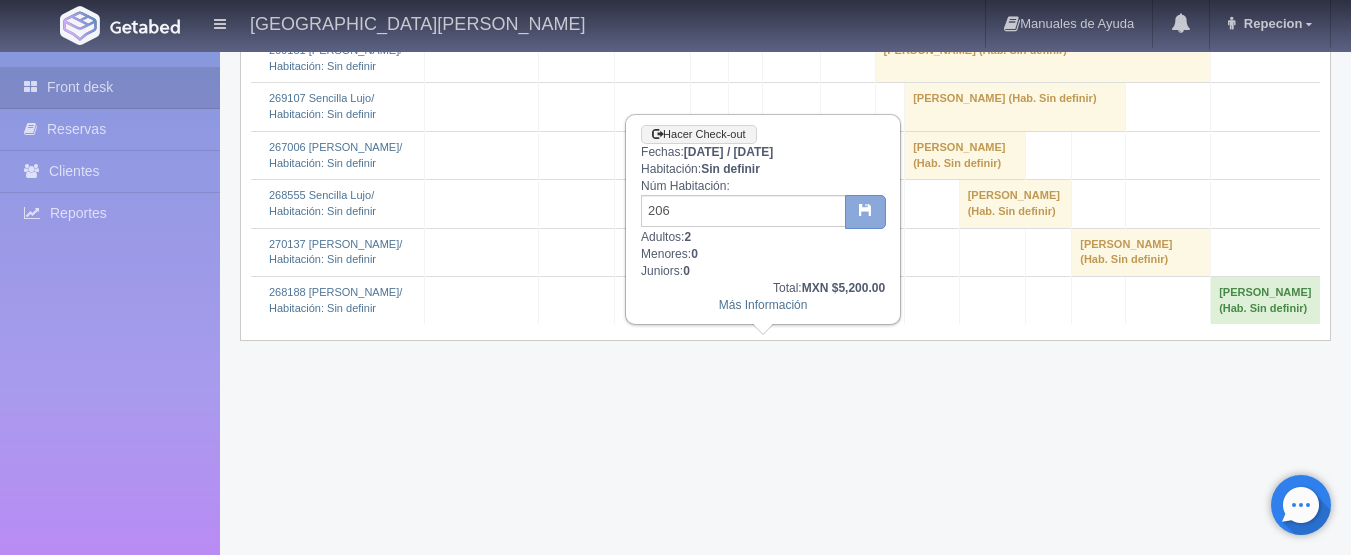 click at bounding box center (865, 212) 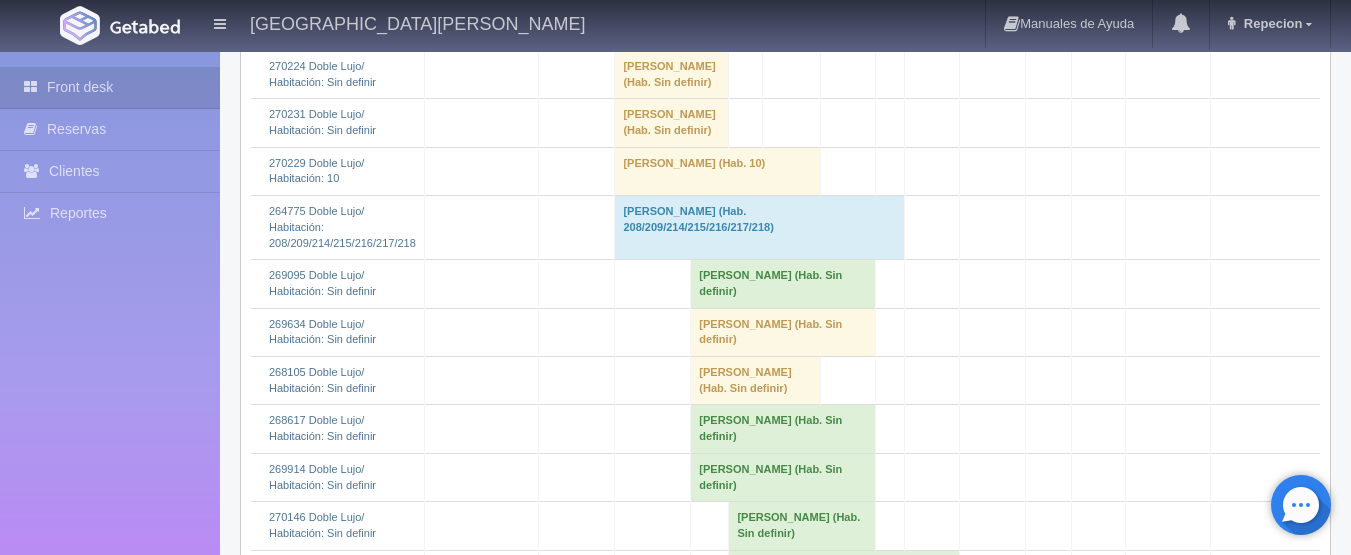 scroll, scrollTop: 1400, scrollLeft: 0, axis: vertical 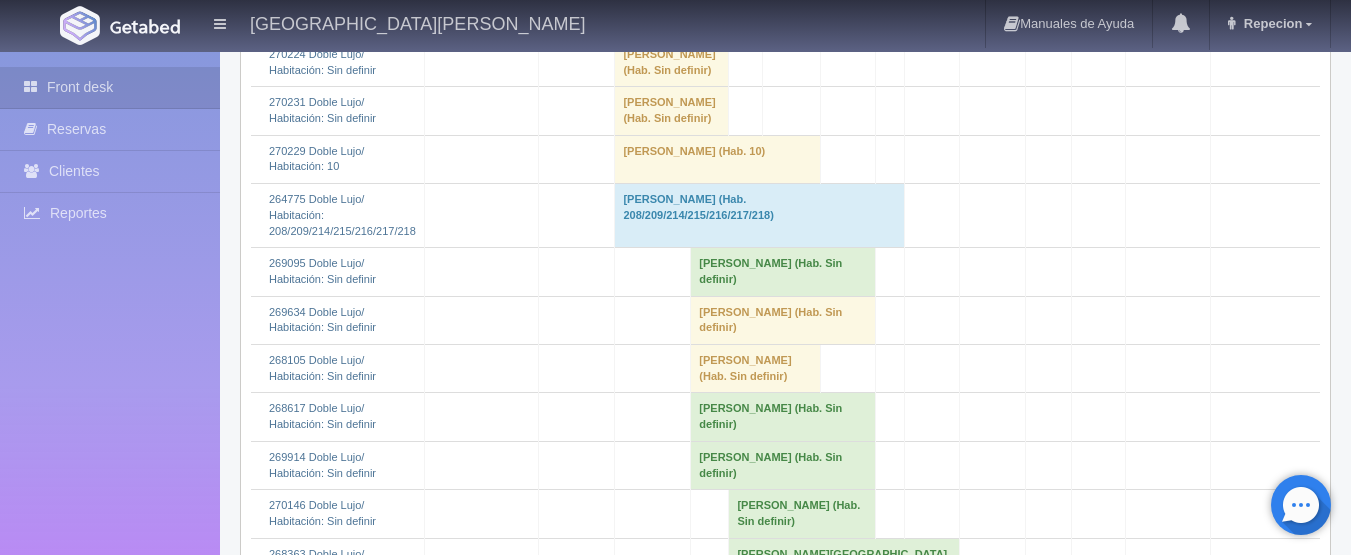 click on "[PERSON_NAME] 												(Hab. Sin definir)" at bounding box center (672, 62) 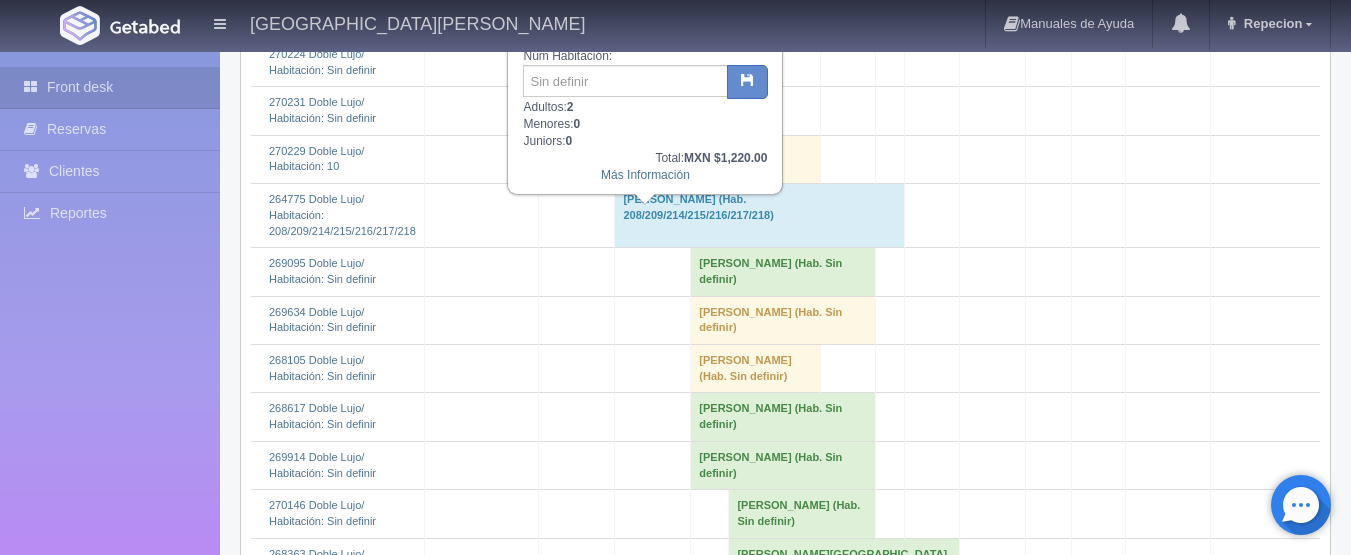 click on "[PERSON_NAME] 												(Hab. Sin definir)" at bounding box center (672, 62) 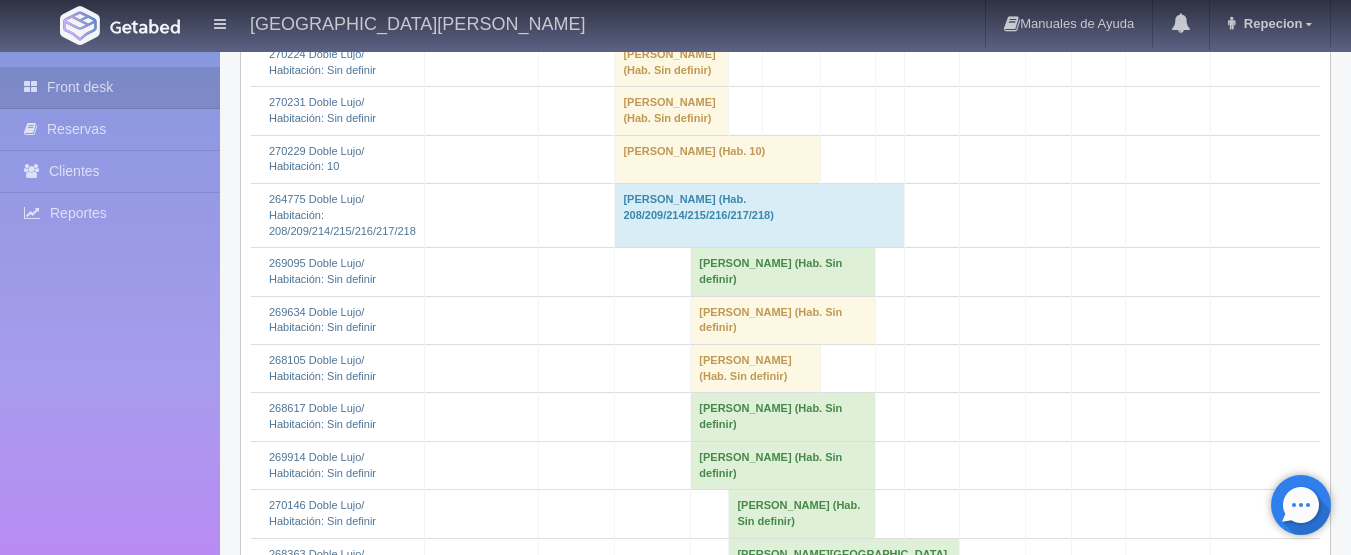 click on "[PERSON_NAME] 												(Hab. Sin definir)" at bounding box center (672, 62) 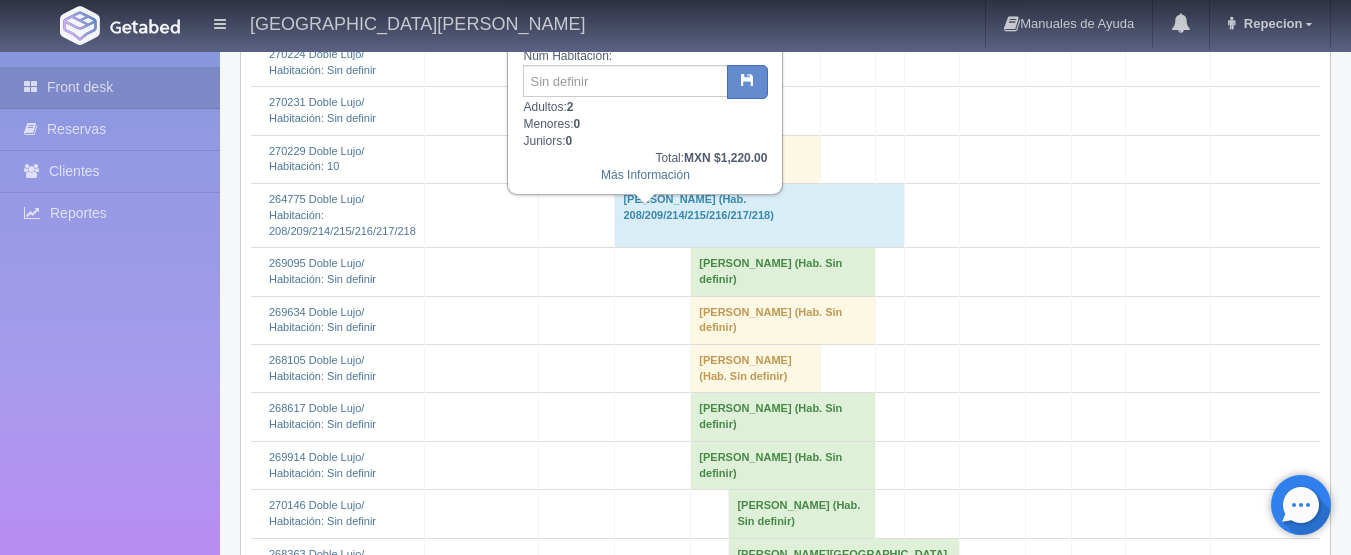 click on "[PERSON_NAME] 												(Hab. Sin definir)" at bounding box center (672, 62) 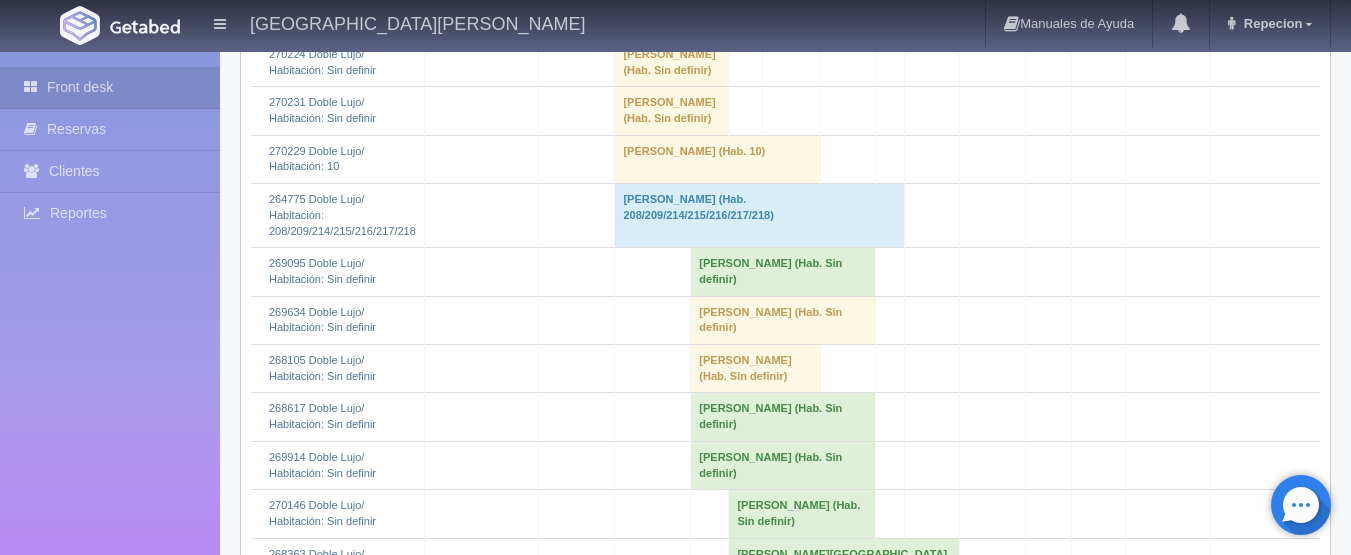 click on "[PERSON_NAME] 												(Hab. Sin definir)" at bounding box center (672, 111) 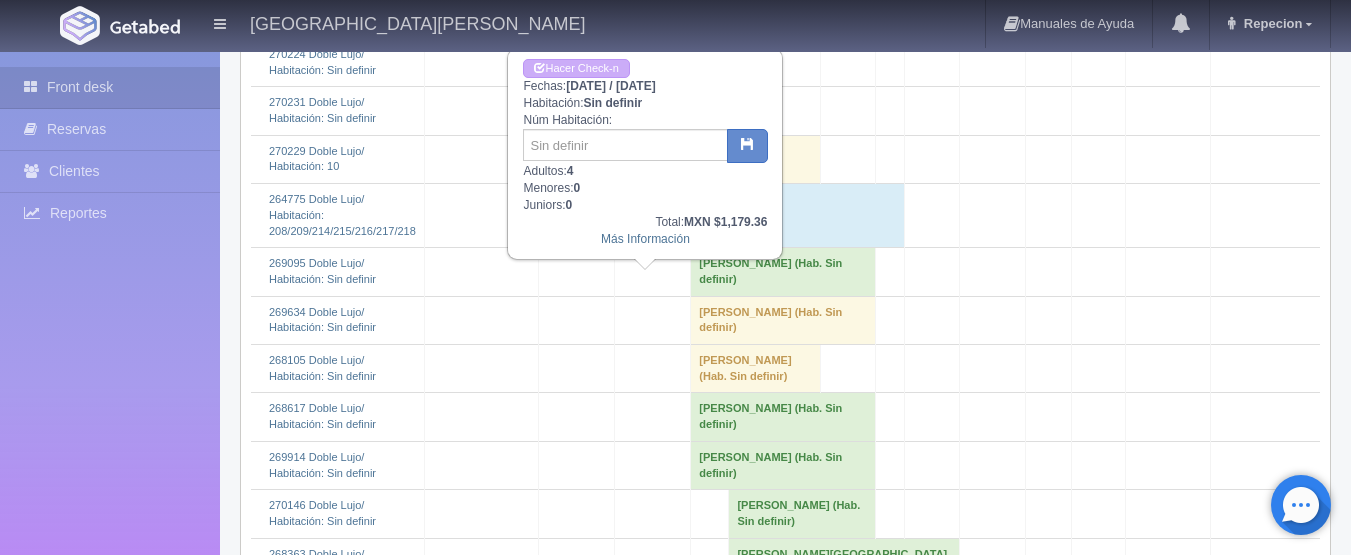 click on "[PERSON_NAME] 												(Hab. Sin definir)" at bounding box center [672, 111] 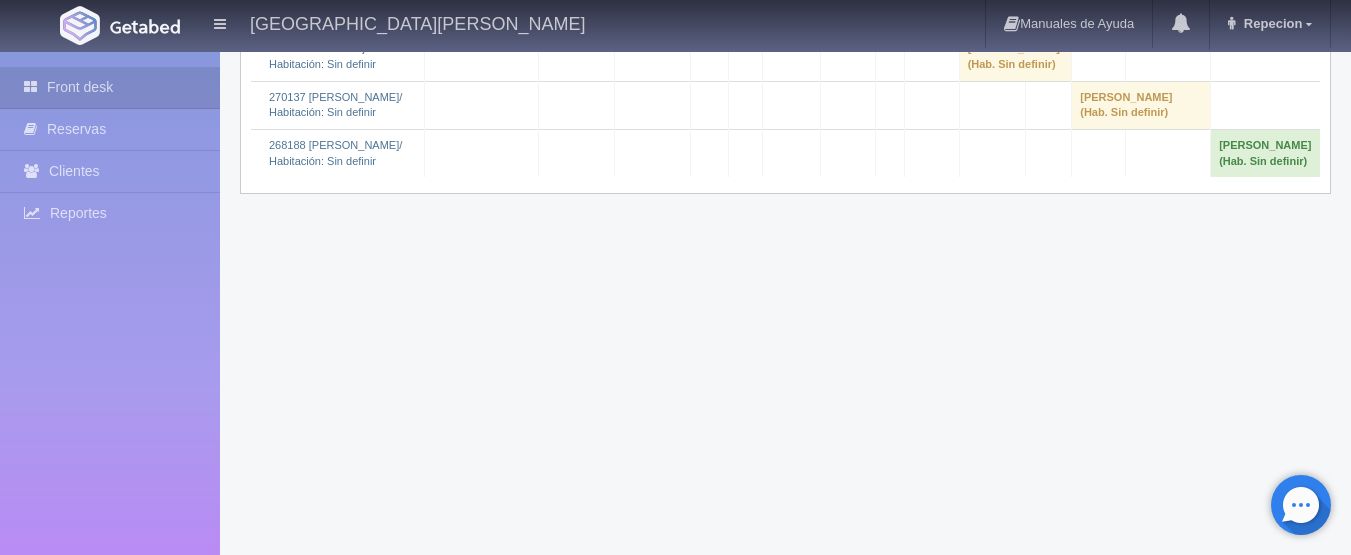 scroll, scrollTop: 4300, scrollLeft: 0, axis: vertical 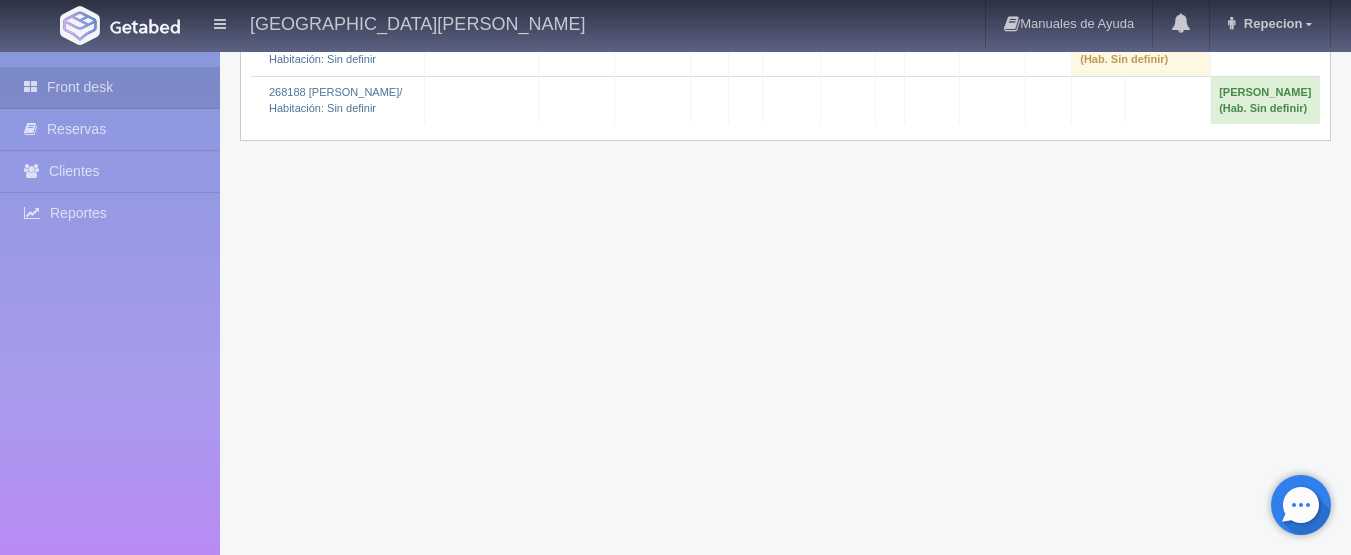 click on "[PERSON_NAME] 												(Hab. Sin definir)" at bounding box center (798, -287) 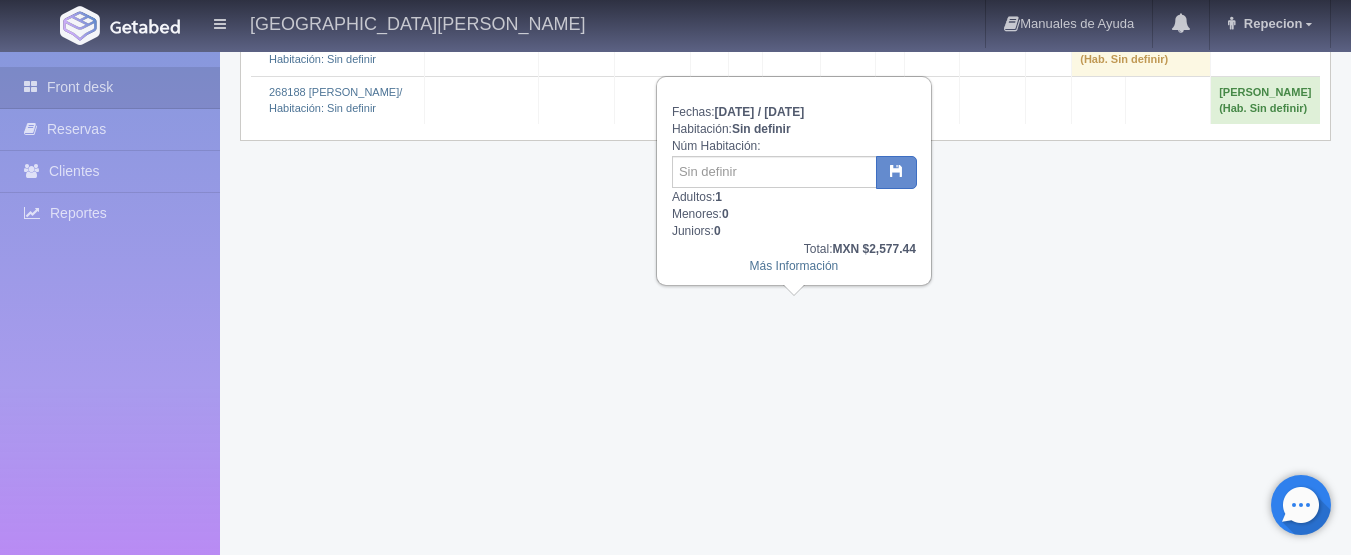 click on "[PERSON_NAME] 												(Hab. Sin definir)" at bounding box center [798, -287] 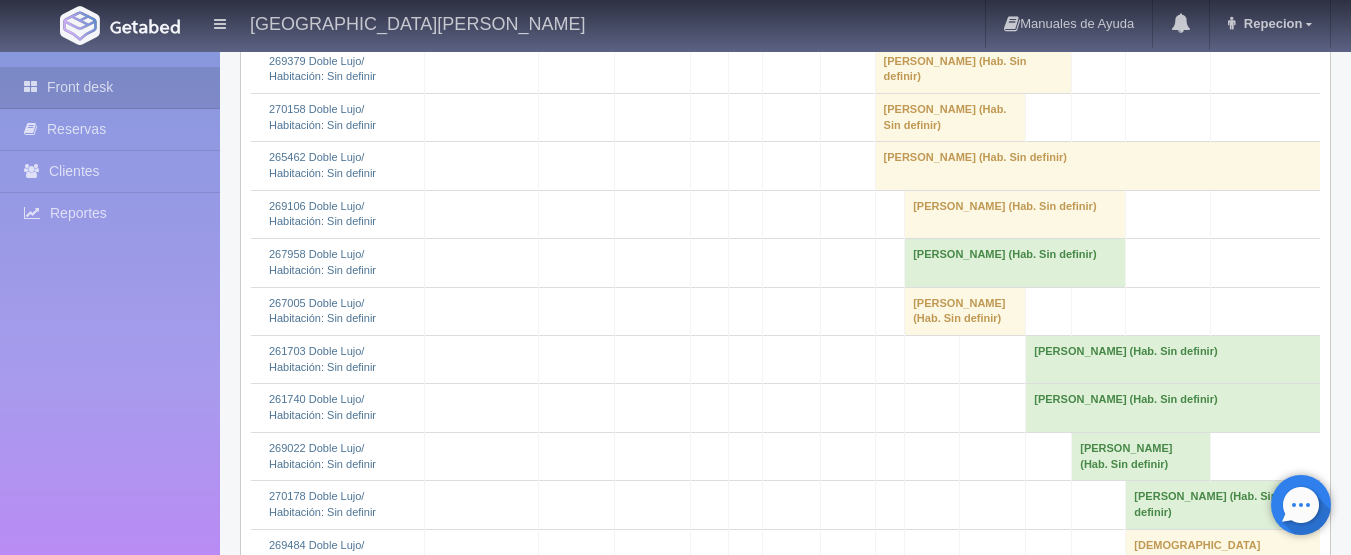 scroll, scrollTop: 2200, scrollLeft: 0, axis: vertical 